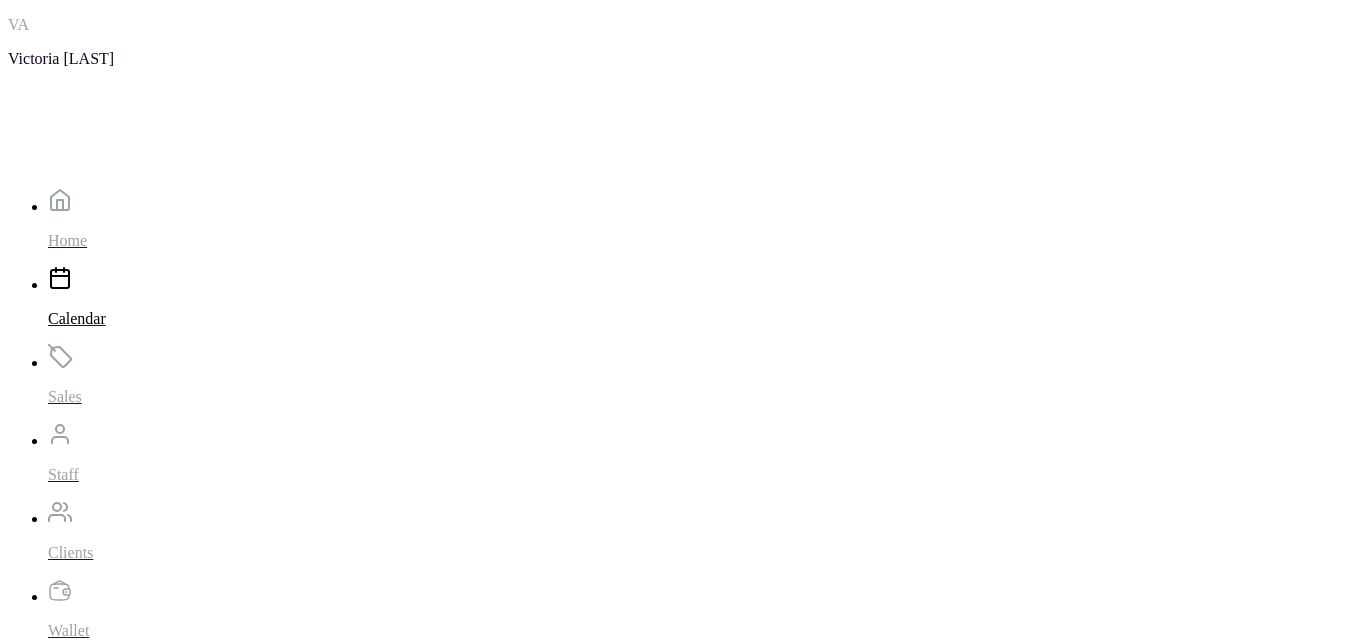 scroll, scrollTop: 0, scrollLeft: 0, axis: both 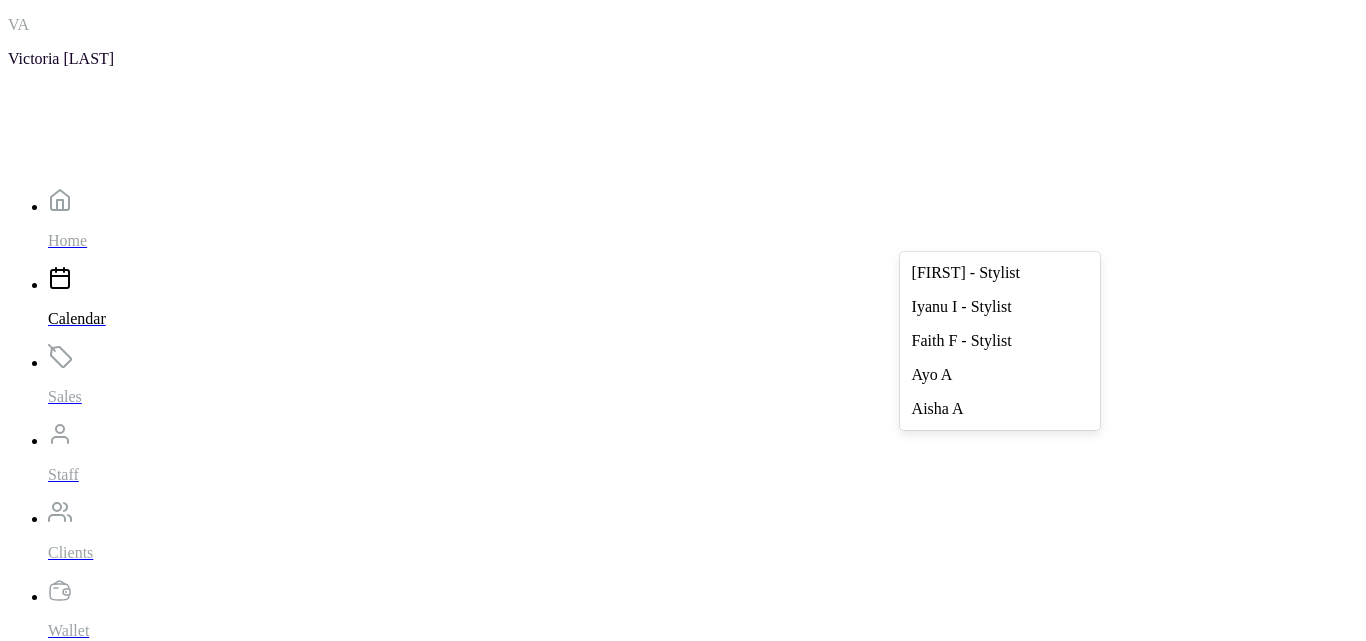 click at bounding box center [664, 13204] 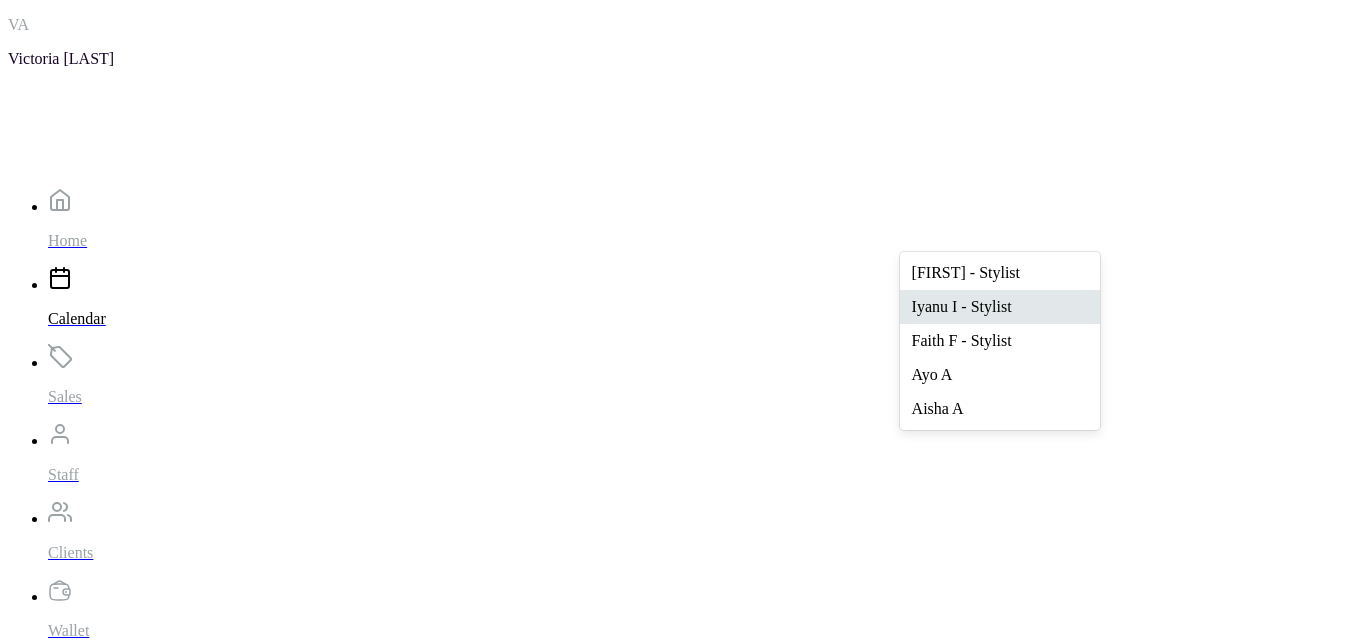 click on "Iyanu I - Stylist" at bounding box center (1000, 307) 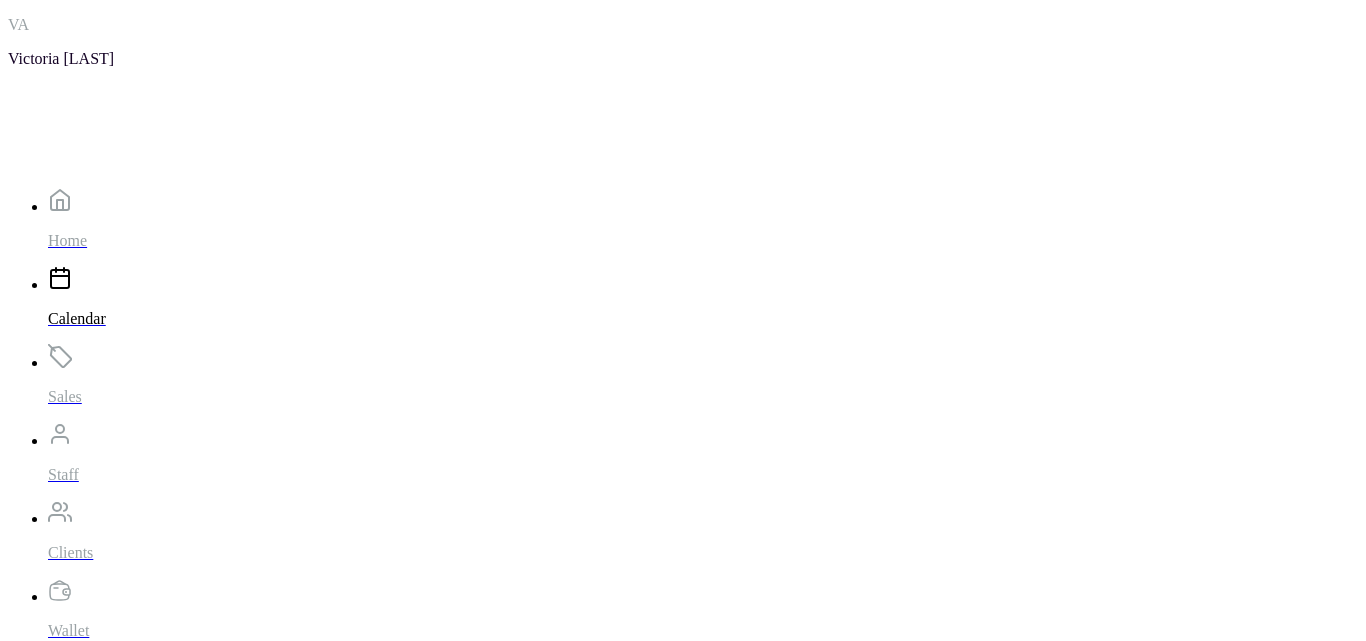 click on "Save" at bounding box center [31, 13825] 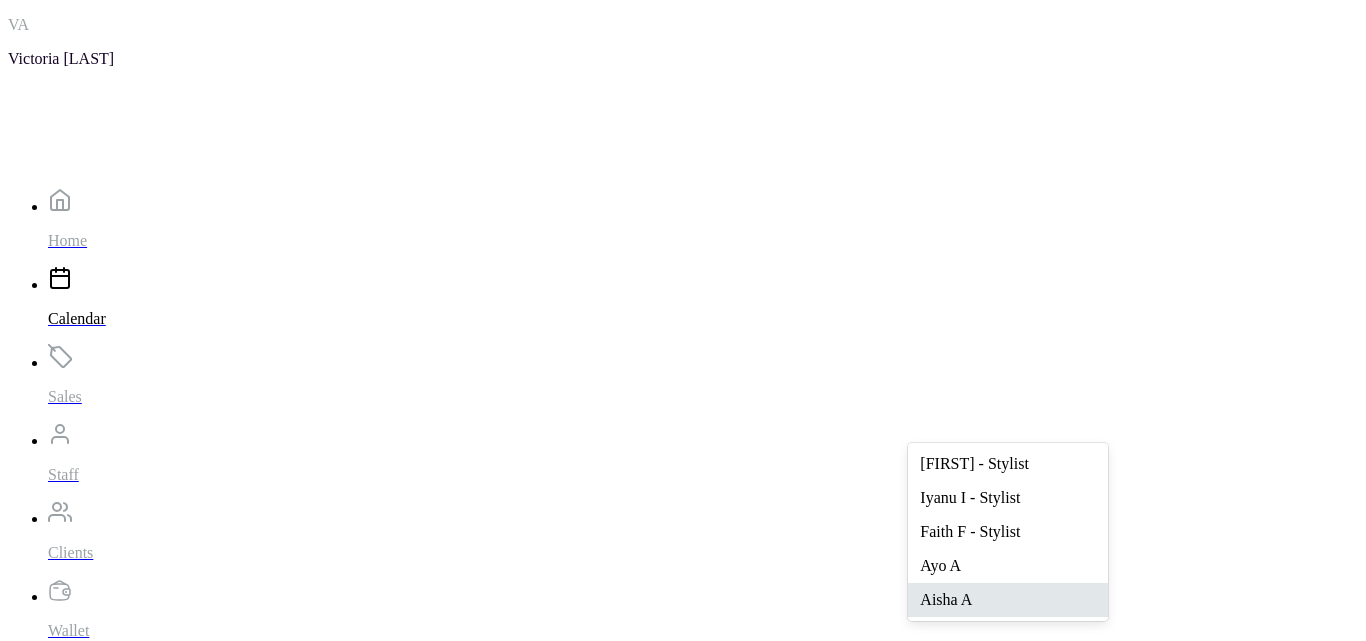 click on "Aisha A" at bounding box center (1008, 600) 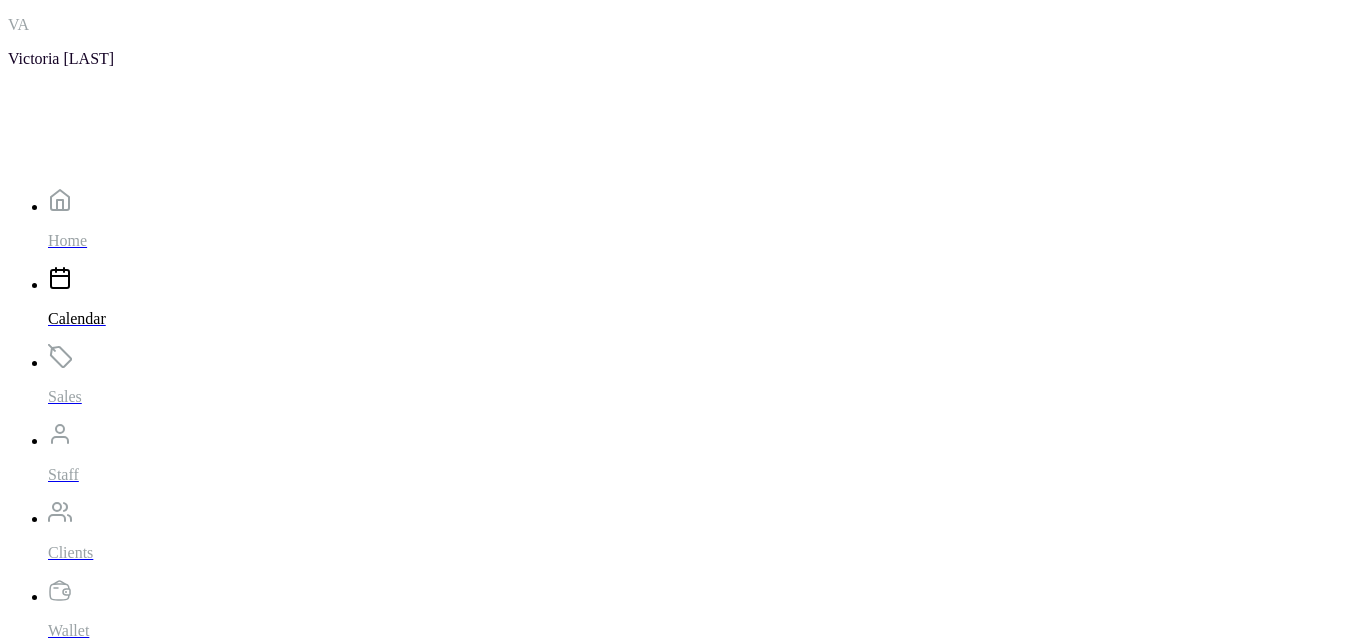 scroll, scrollTop: 886, scrollLeft: 0, axis: vertical 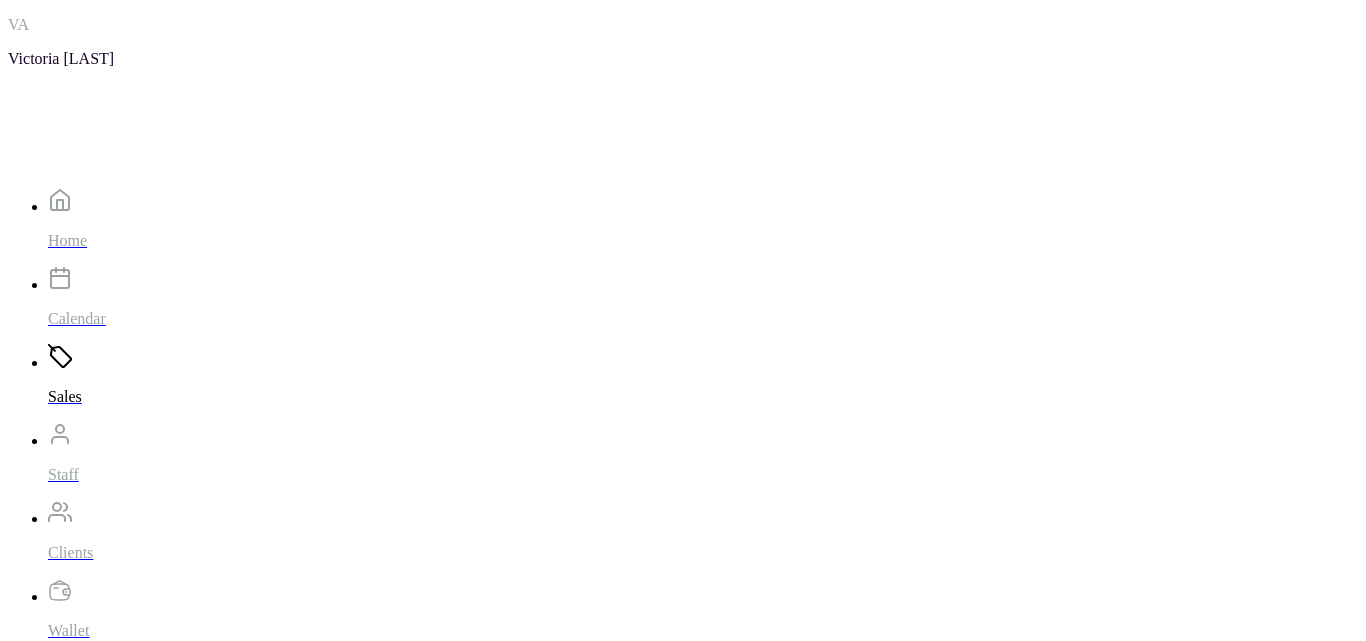 click on "Calendar" at bounding box center (178, 302) 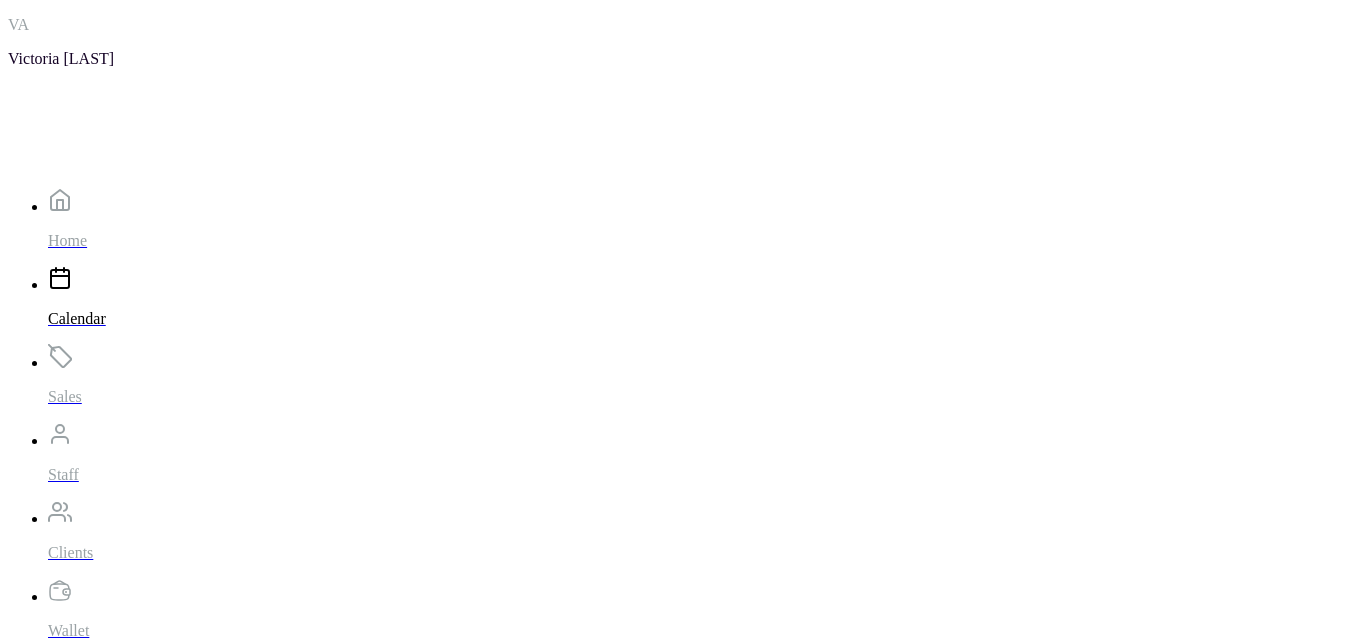 scroll, scrollTop: 527, scrollLeft: 0, axis: vertical 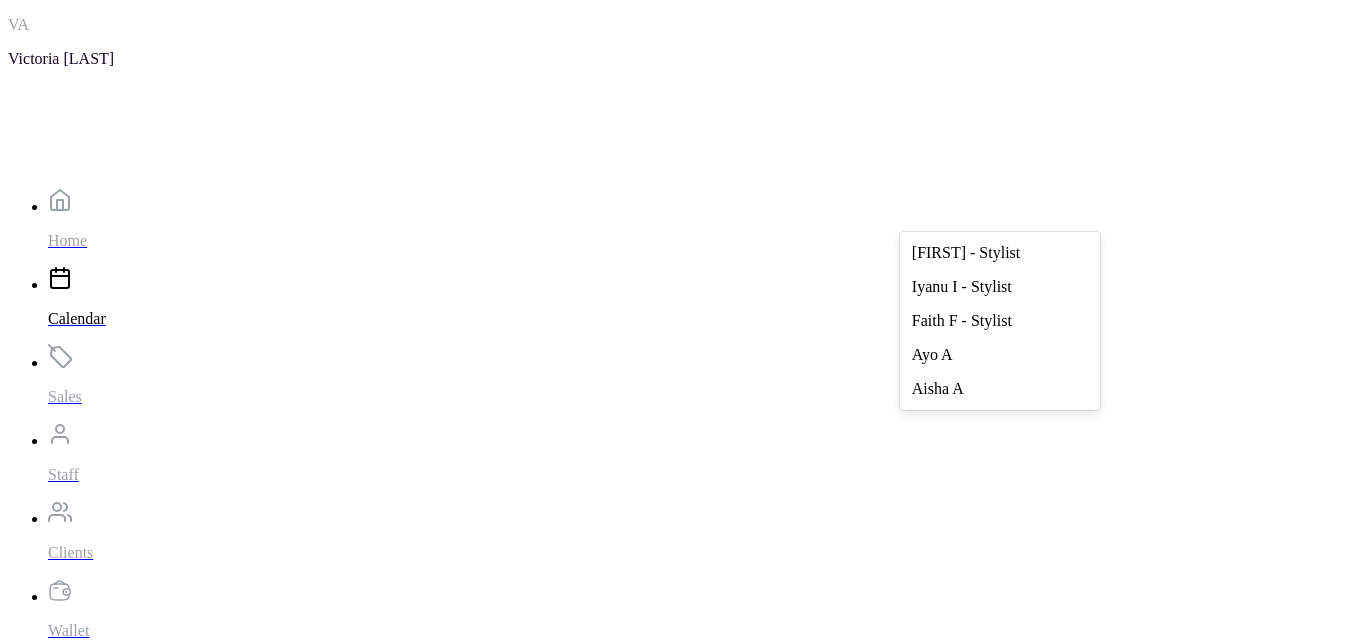click 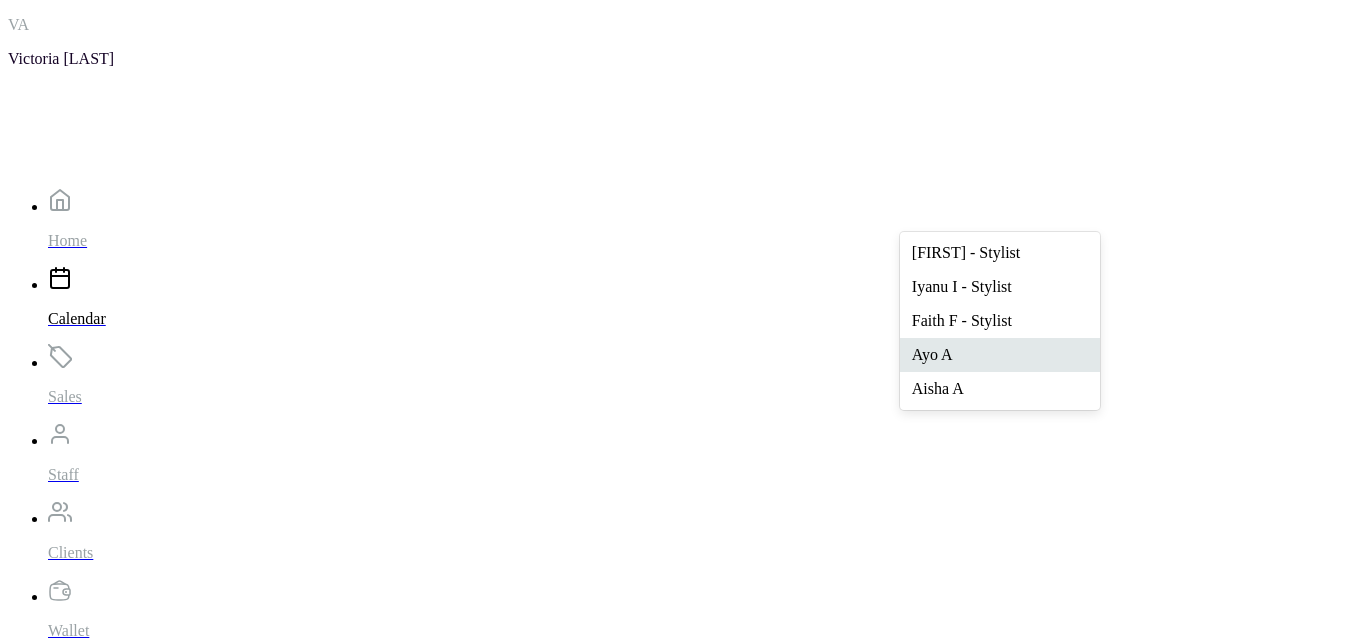 click on "Ayo A" at bounding box center (1000, 355) 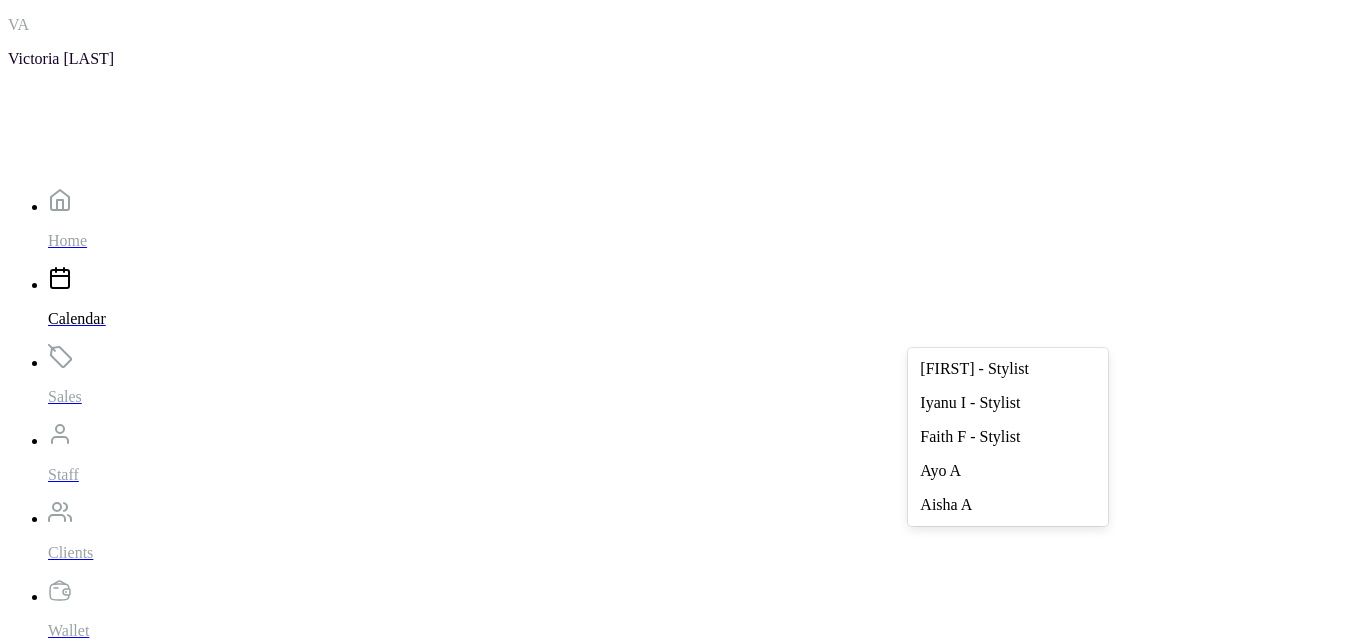 click at bounding box center [1339, 14361] 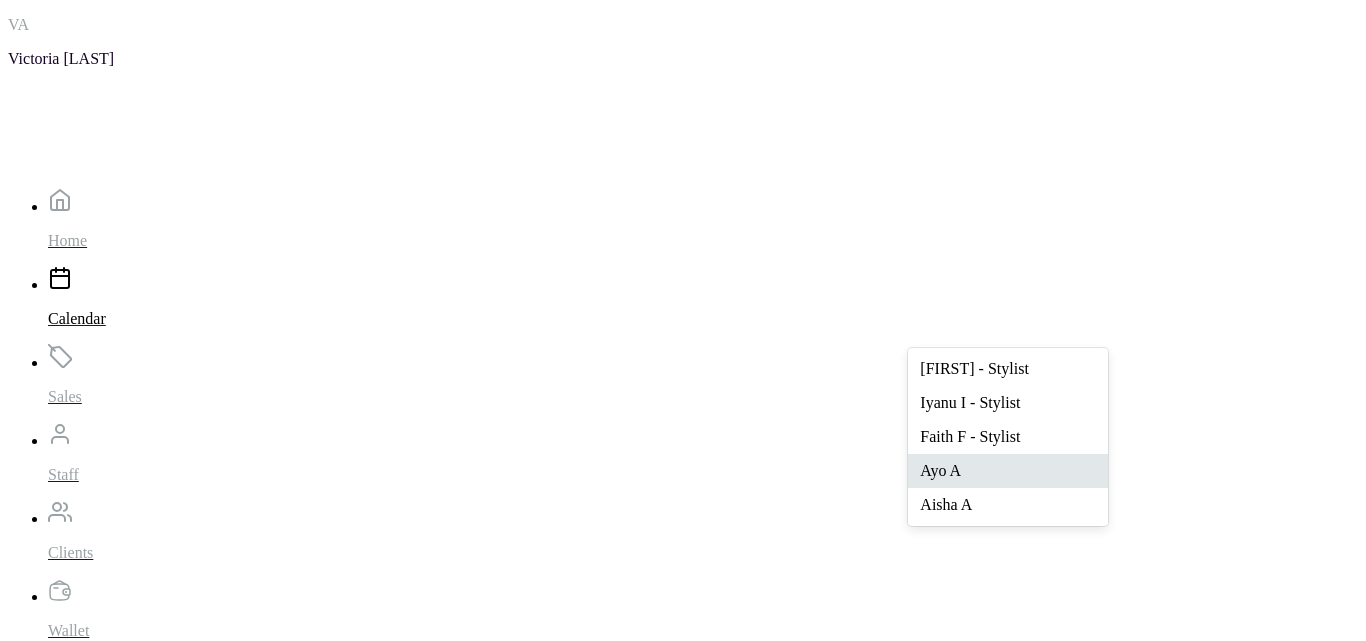 click on "Ayo A" at bounding box center (1008, 471) 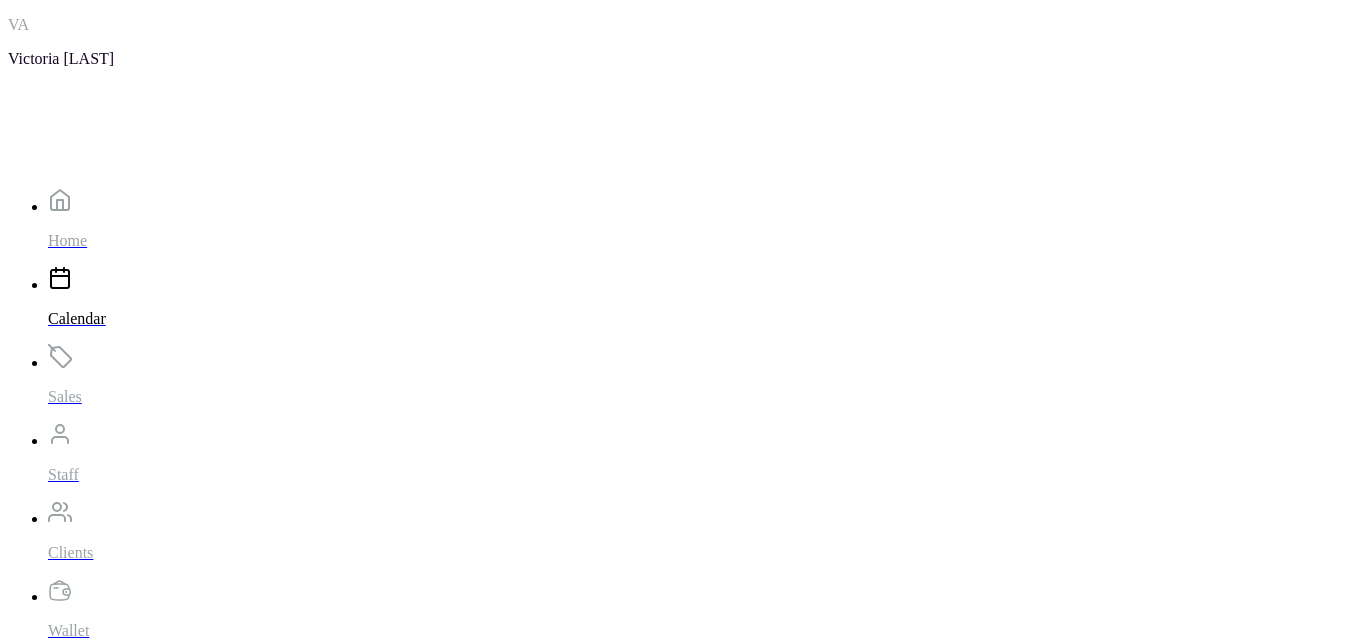 click 